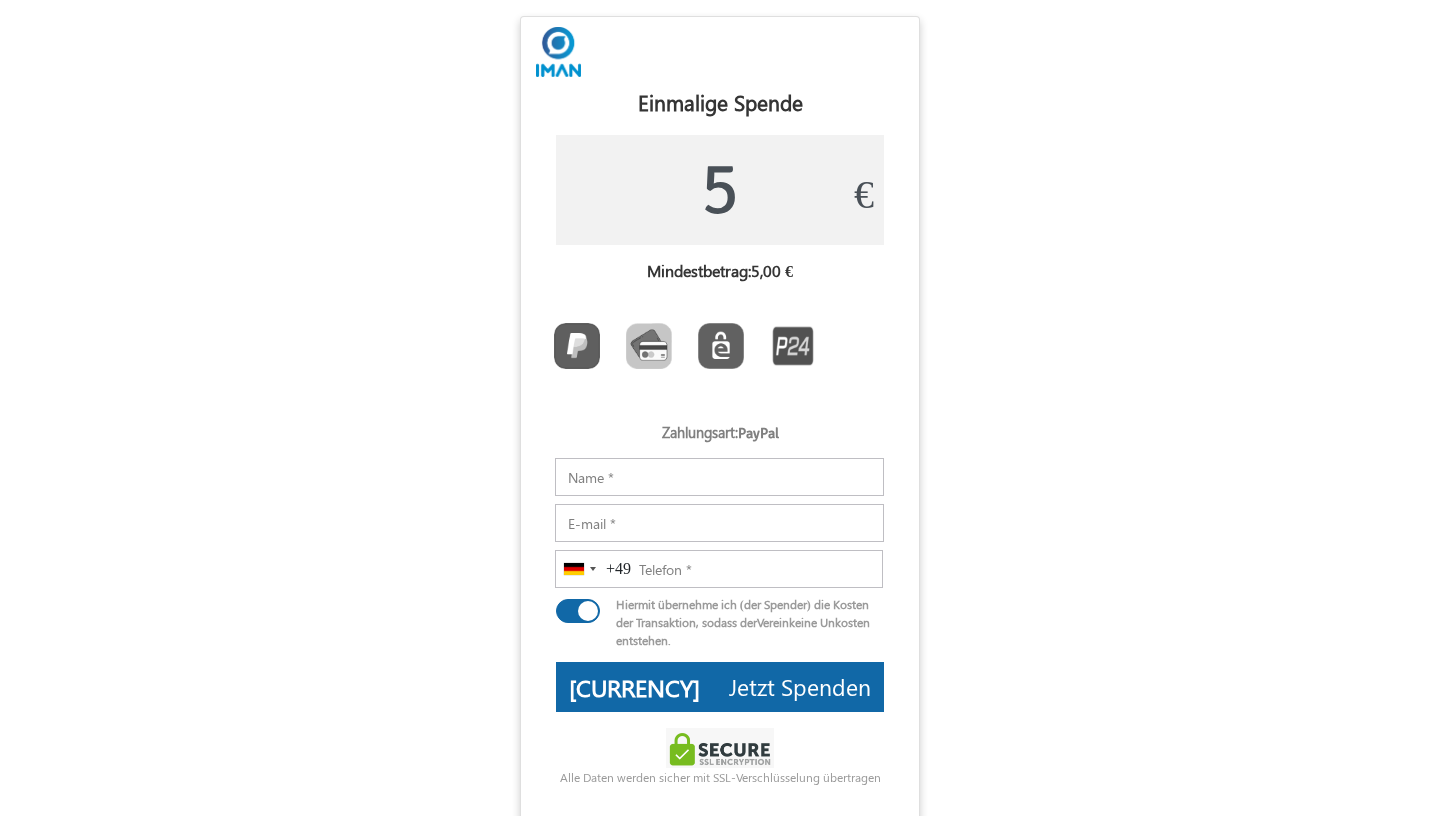 scroll, scrollTop: 0, scrollLeft: 0, axis: both 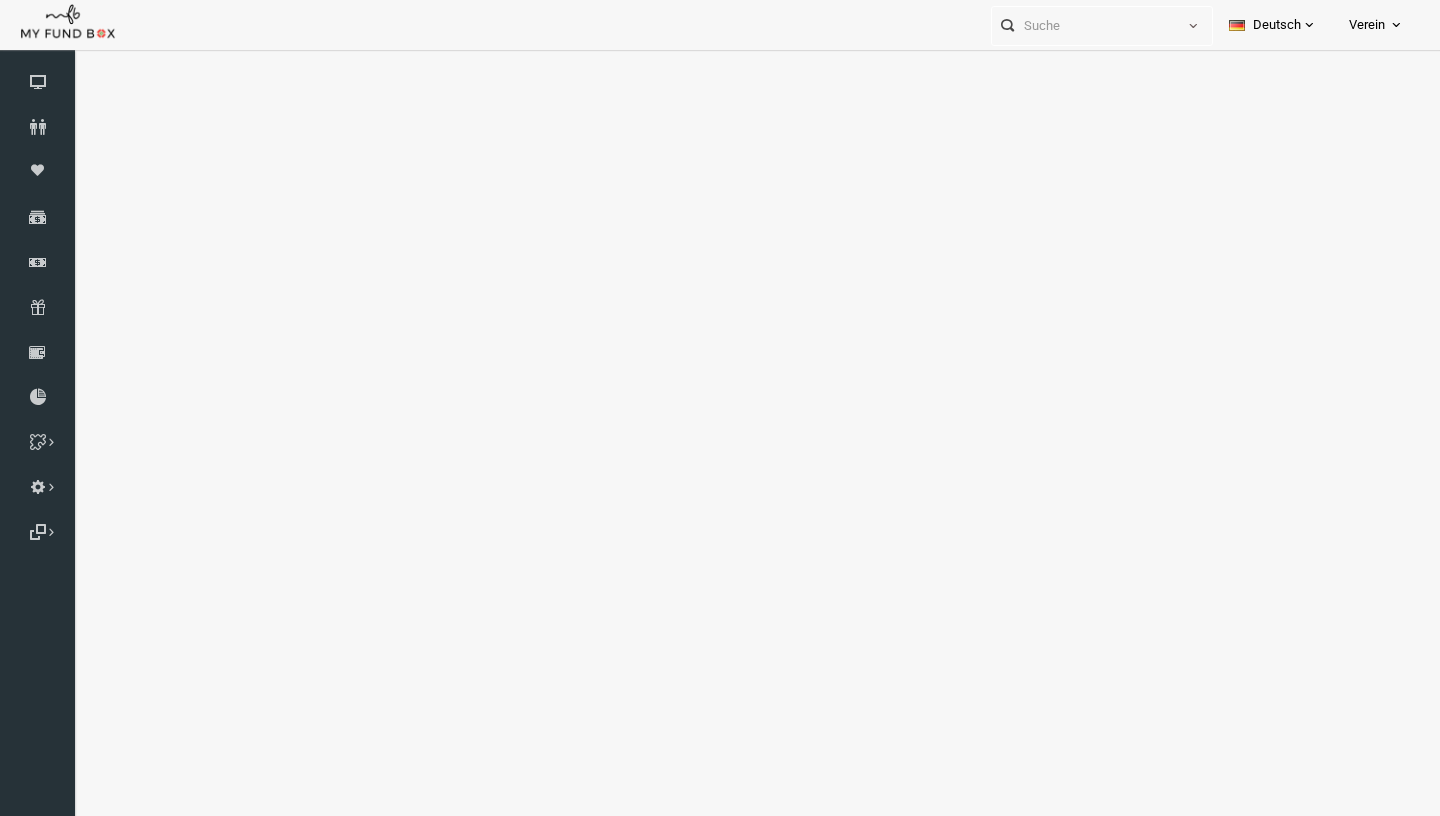 select on "100" 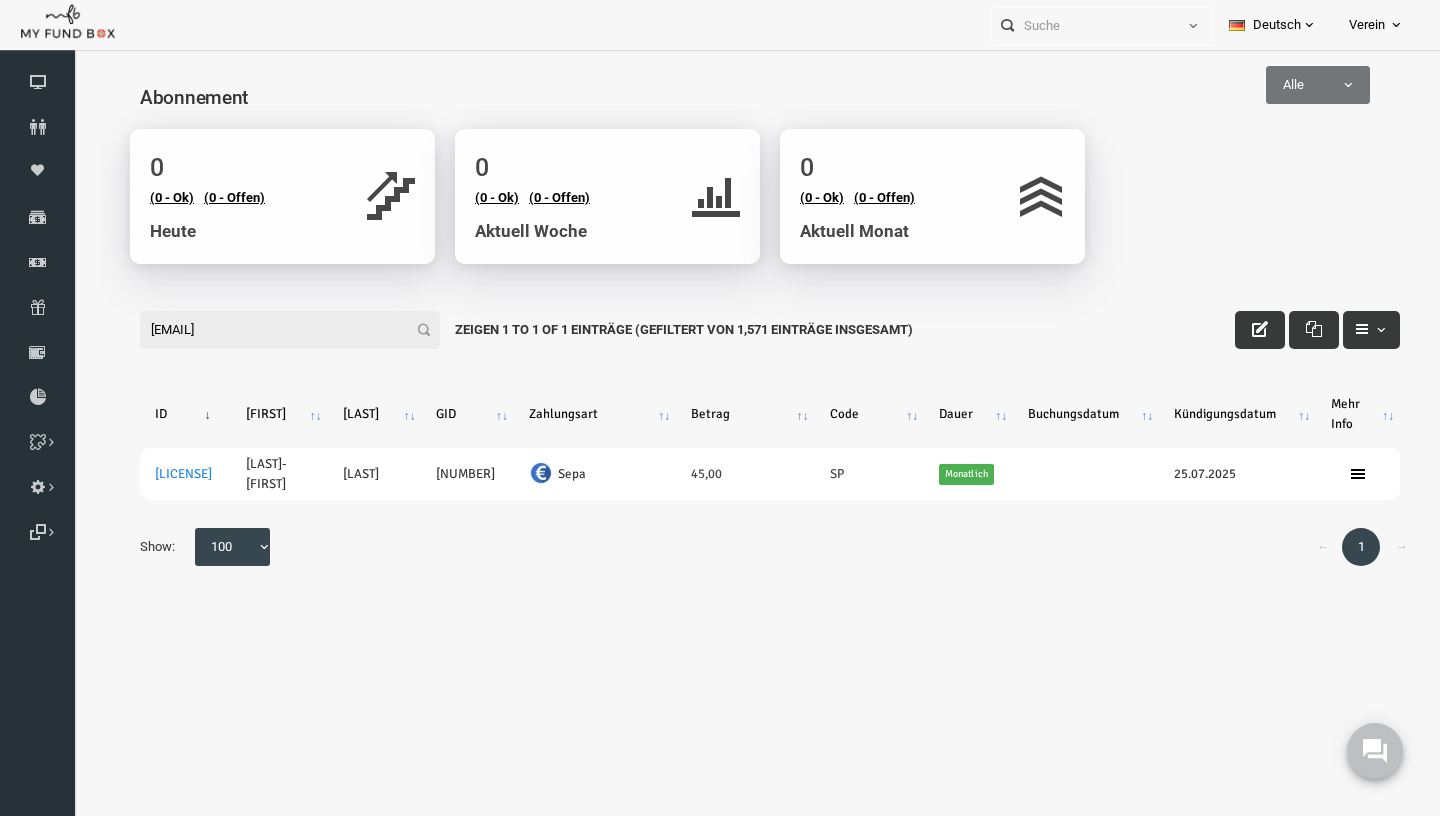 scroll, scrollTop: 0, scrollLeft: 0, axis: both 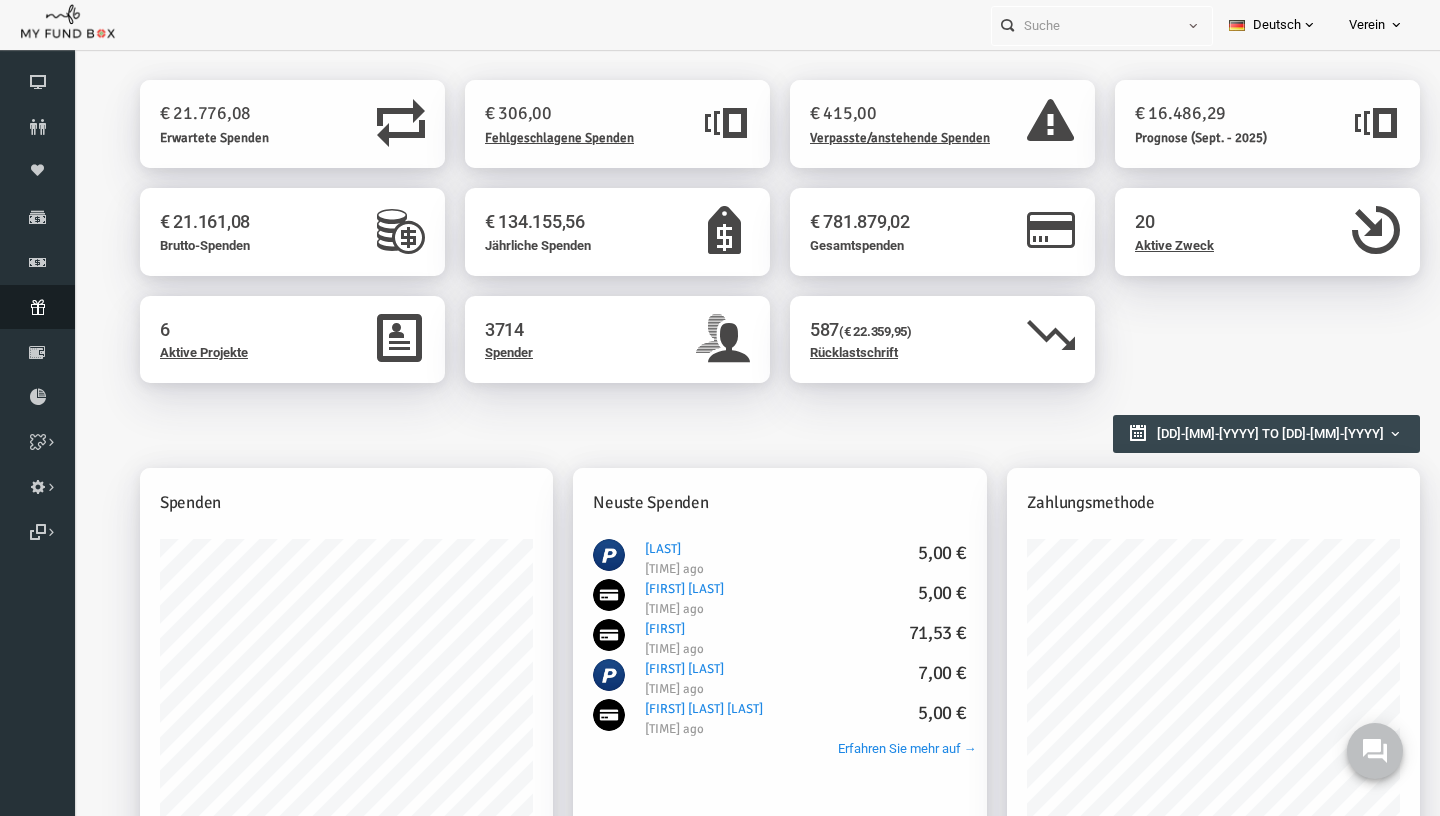click at bounding box center [37, 307] 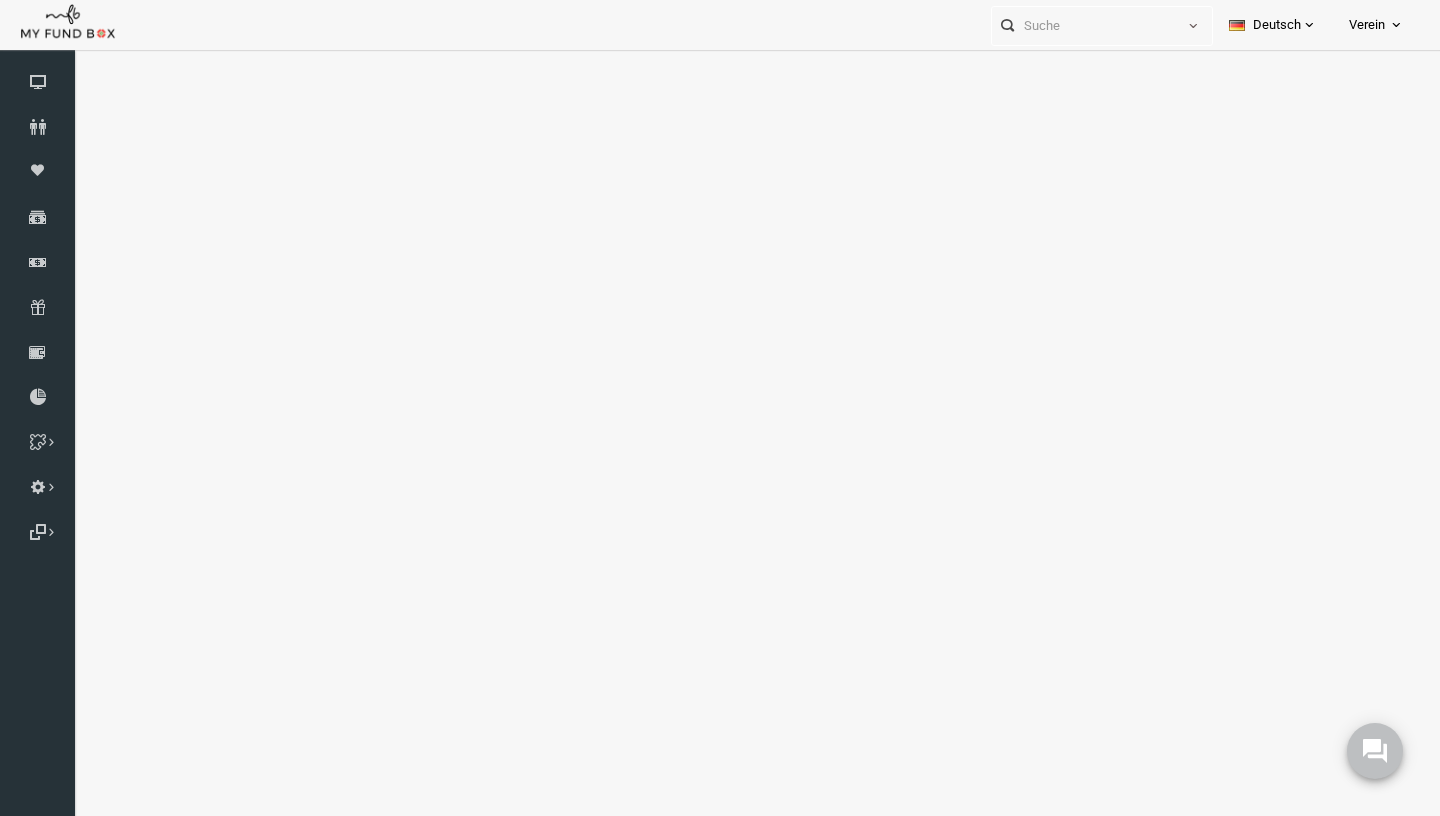 select on "100" 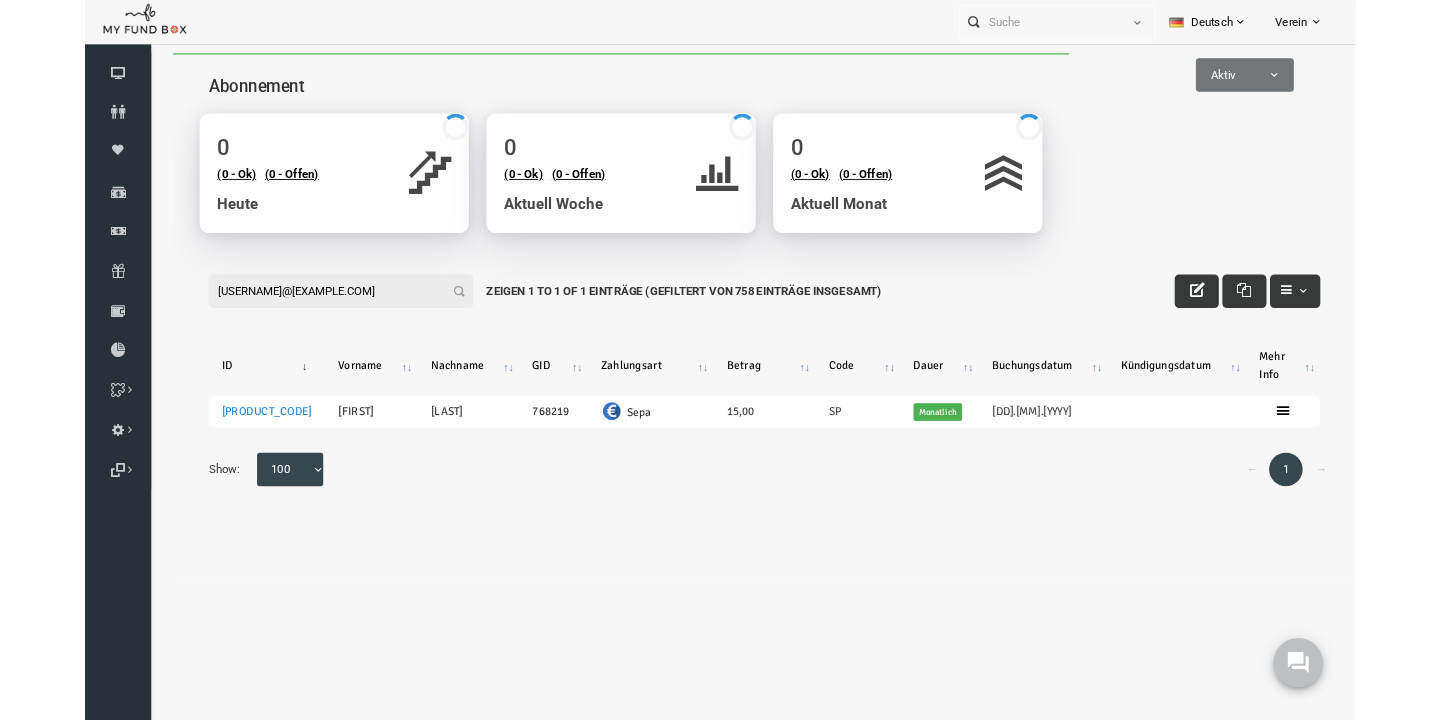 scroll, scrollTop: 0, scrollLeft: 0, axis: both 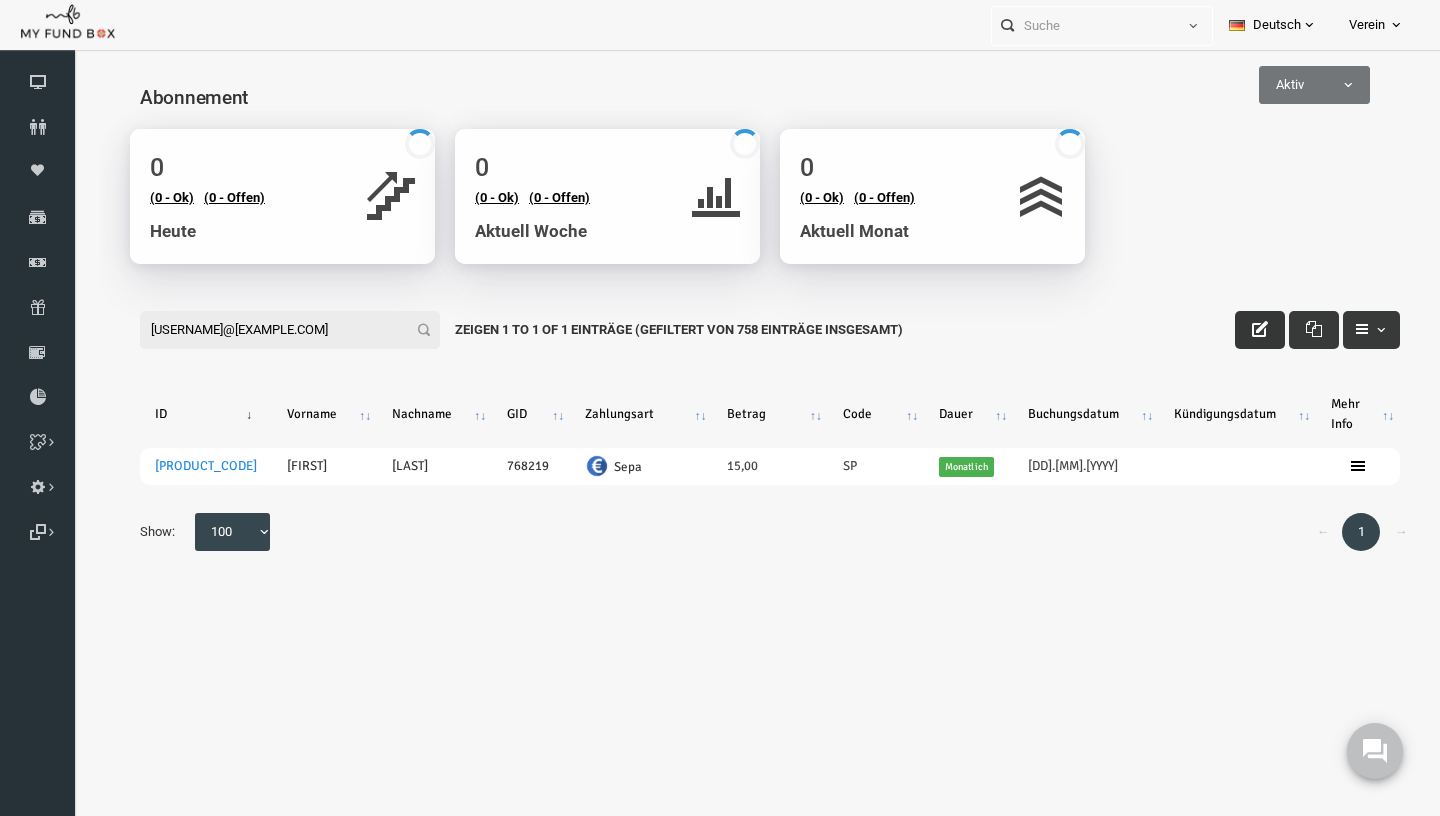 type on "omar_farooq@hotmail.de" 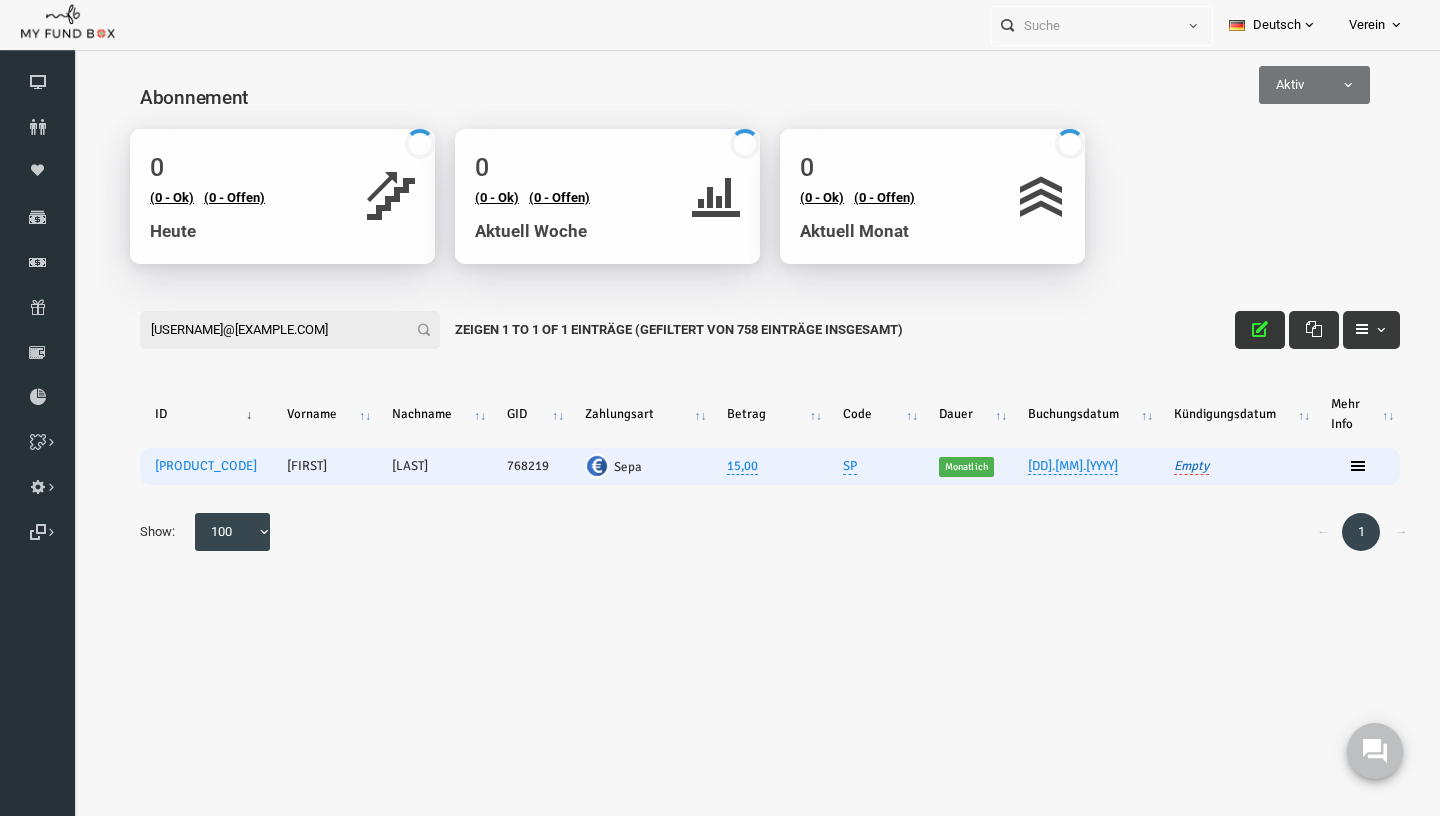 click on "Empty" at bounding box center (1163, 466) 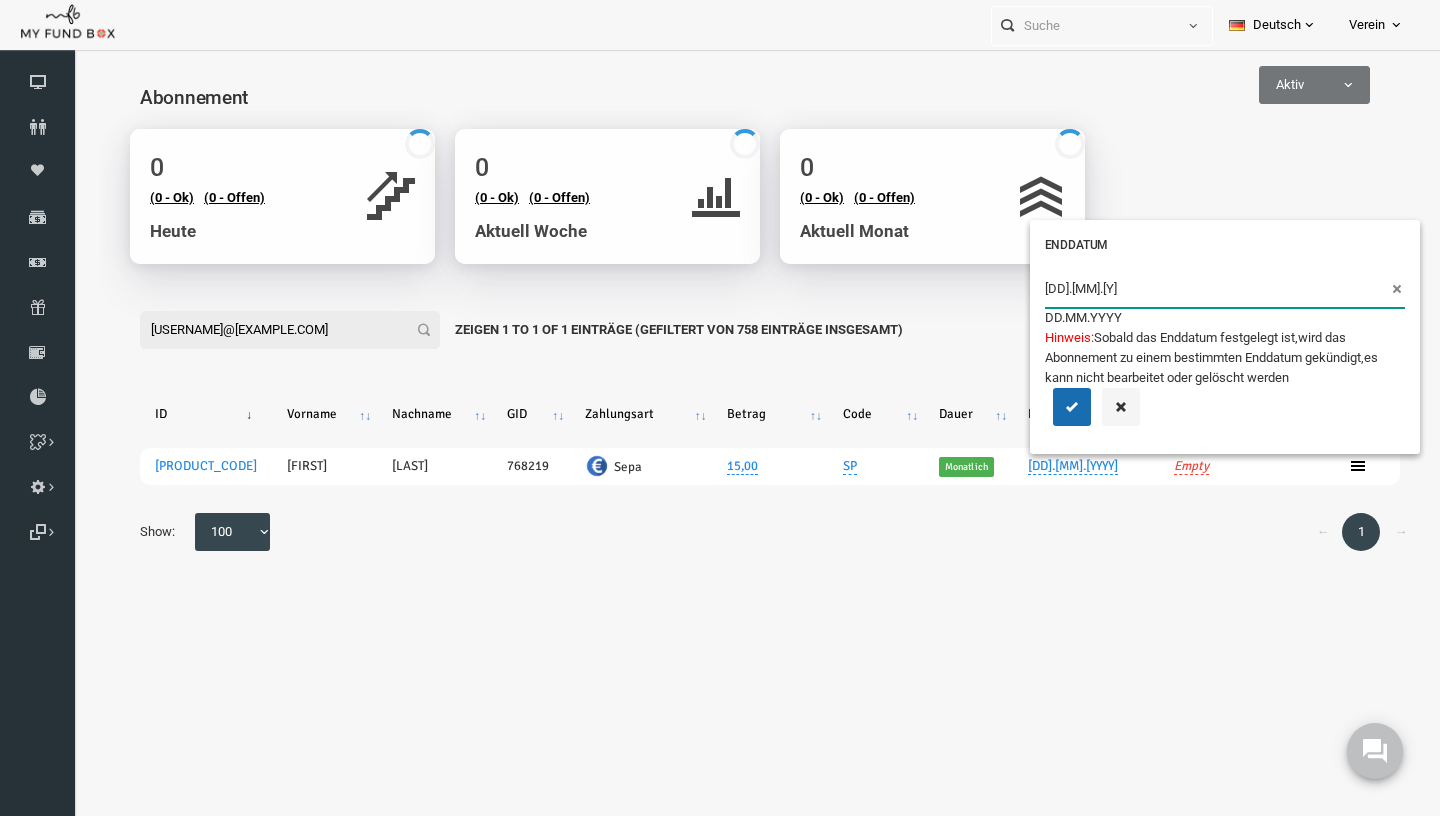 type on "02.08.2025" 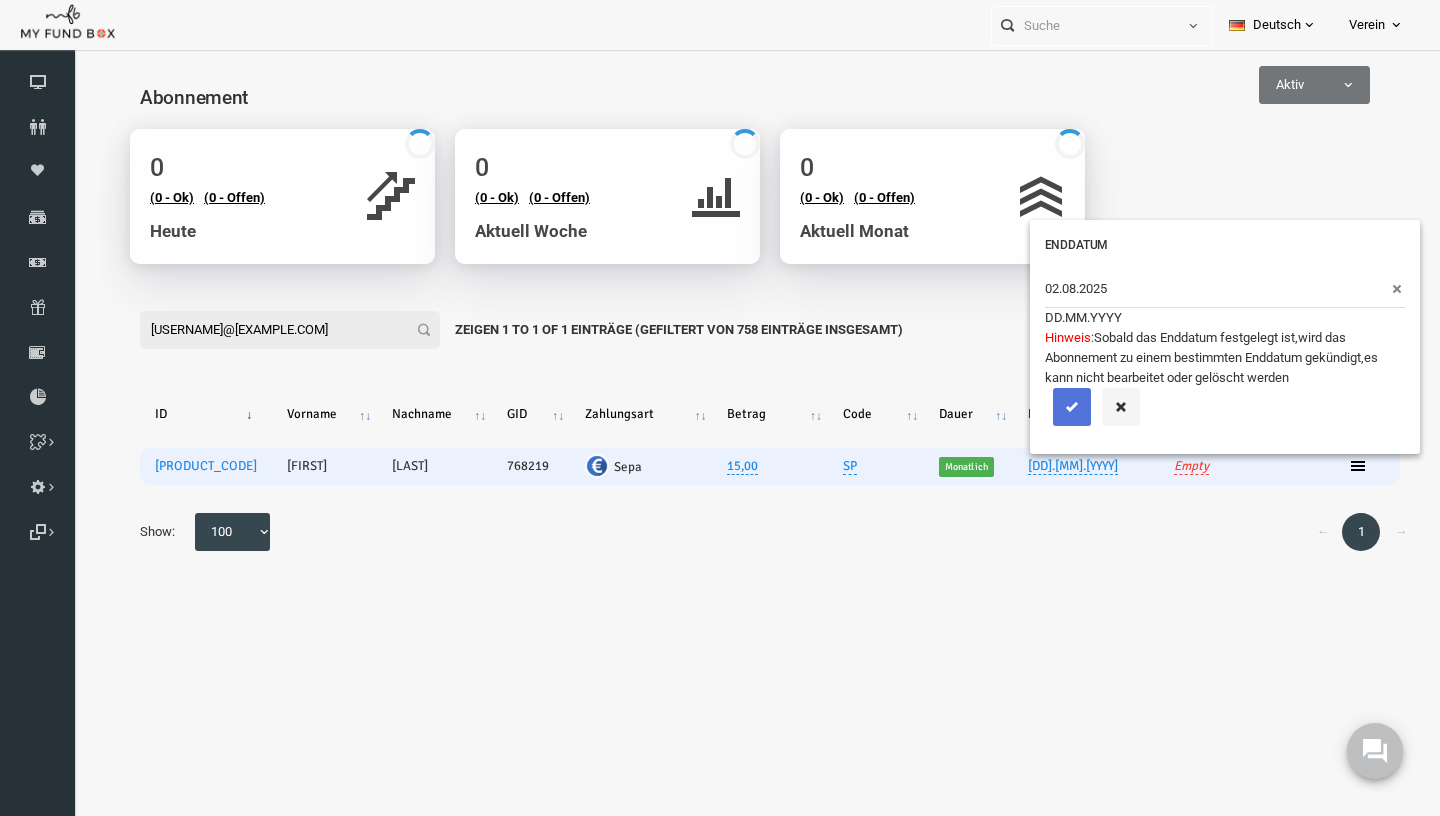 click at bounding box center (1044, 407) 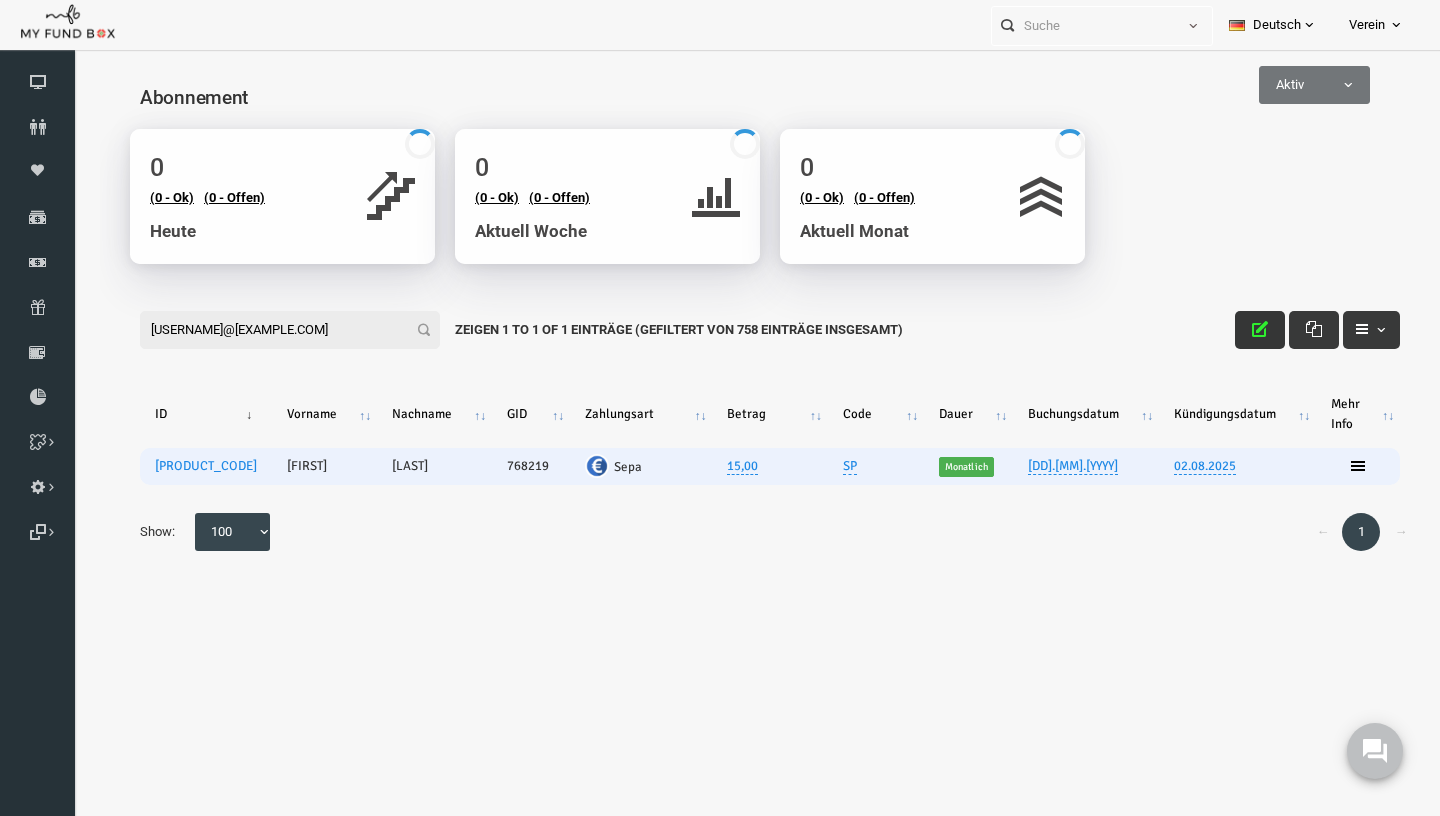 click at bounding box center (1232, 330) 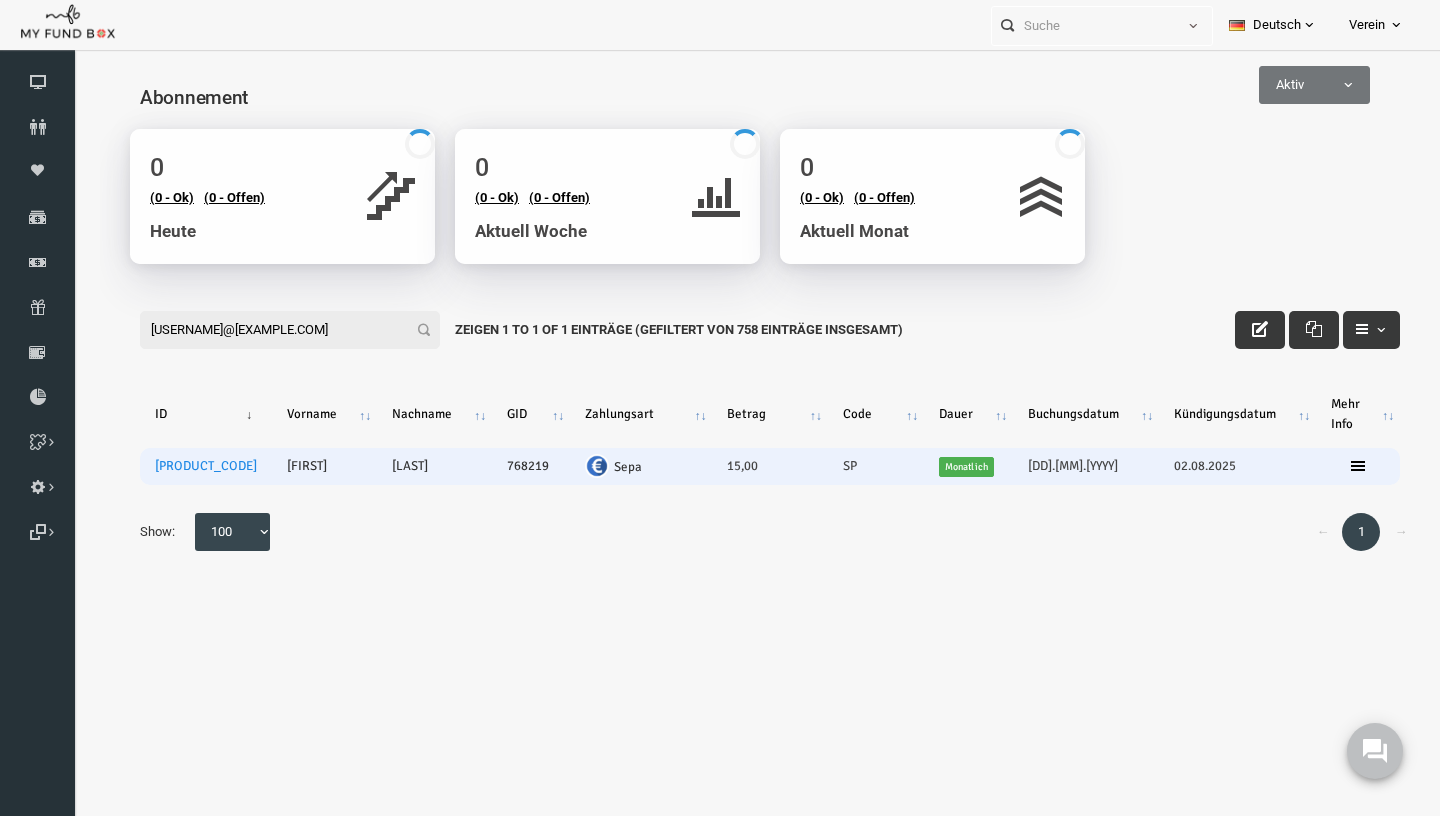 click on "omar_farooq@hotmail.de" at bounding box center (262, 330) 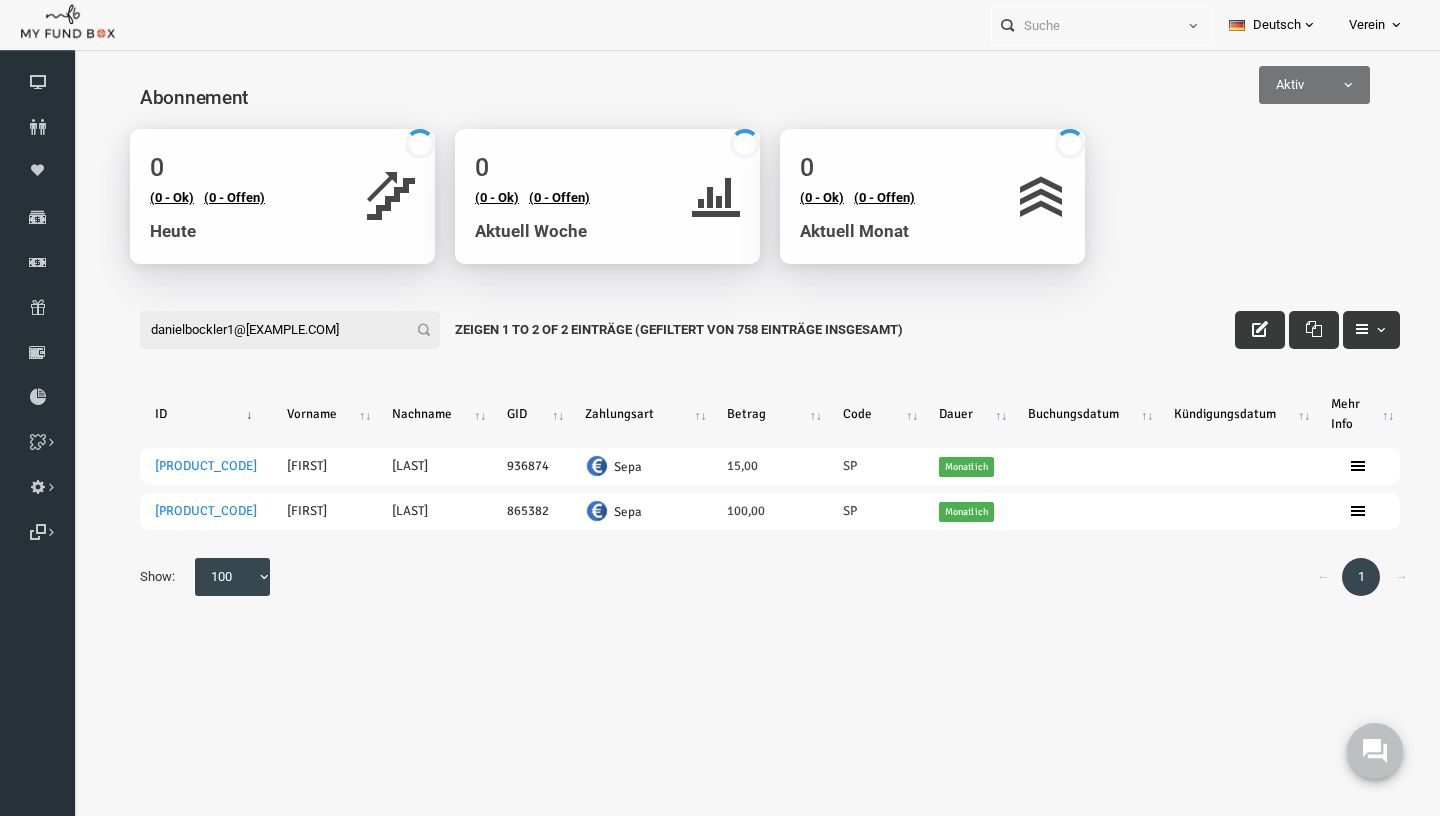 type on "danielbockler1@gmx.de" 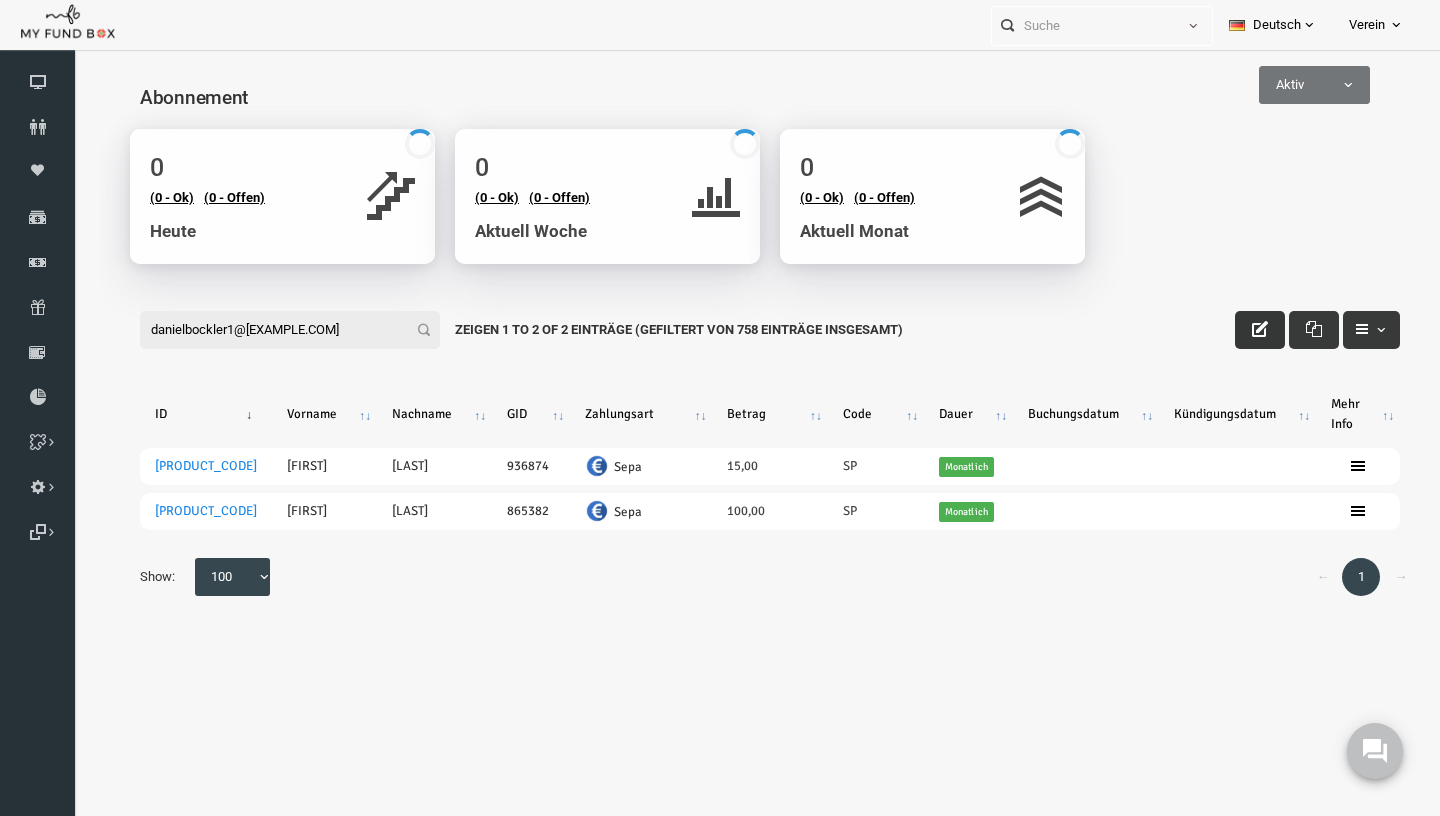 click at bounding box center (1232, 330) 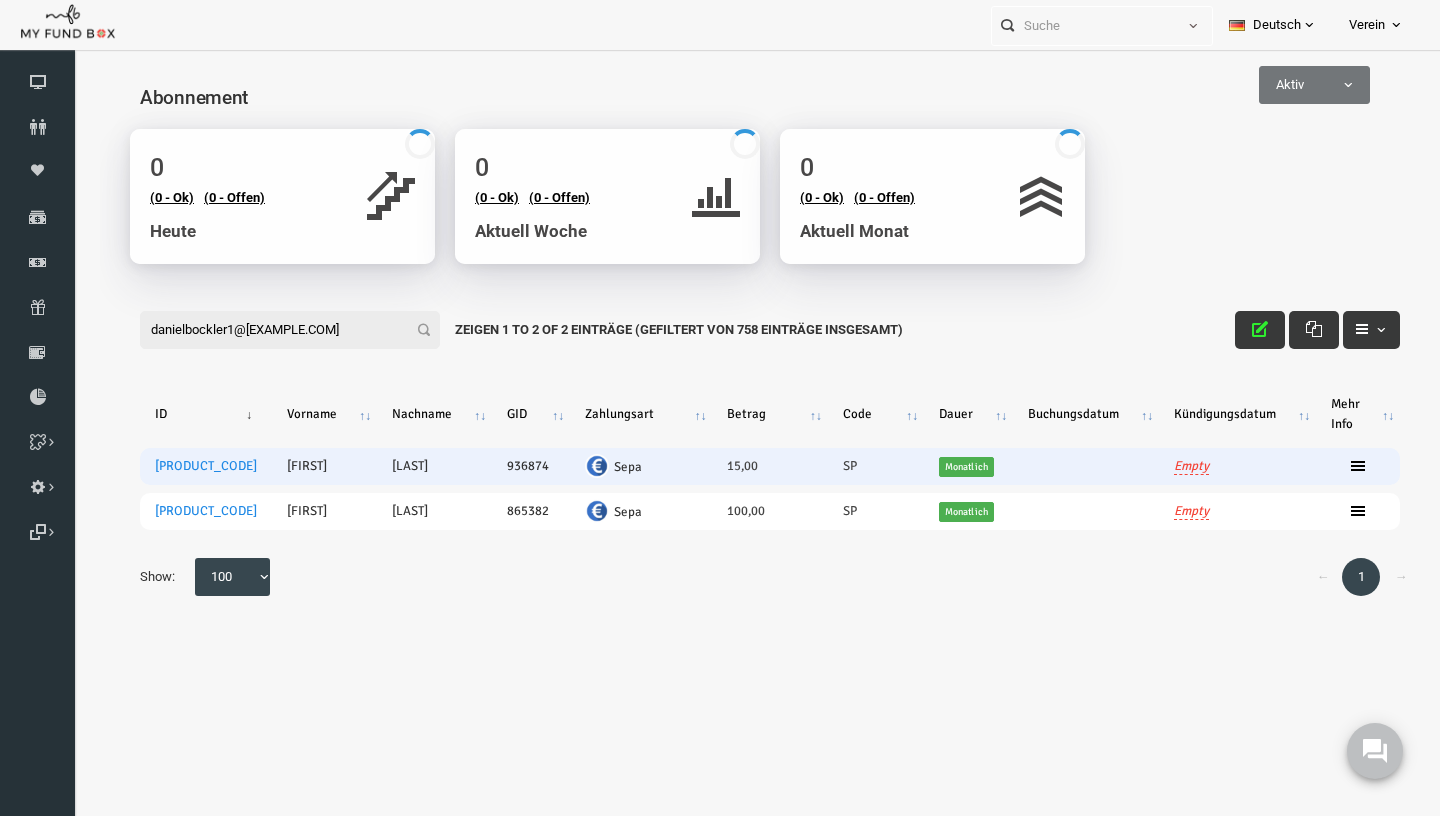 click on "Empty" at bounding box center [1209, 466] 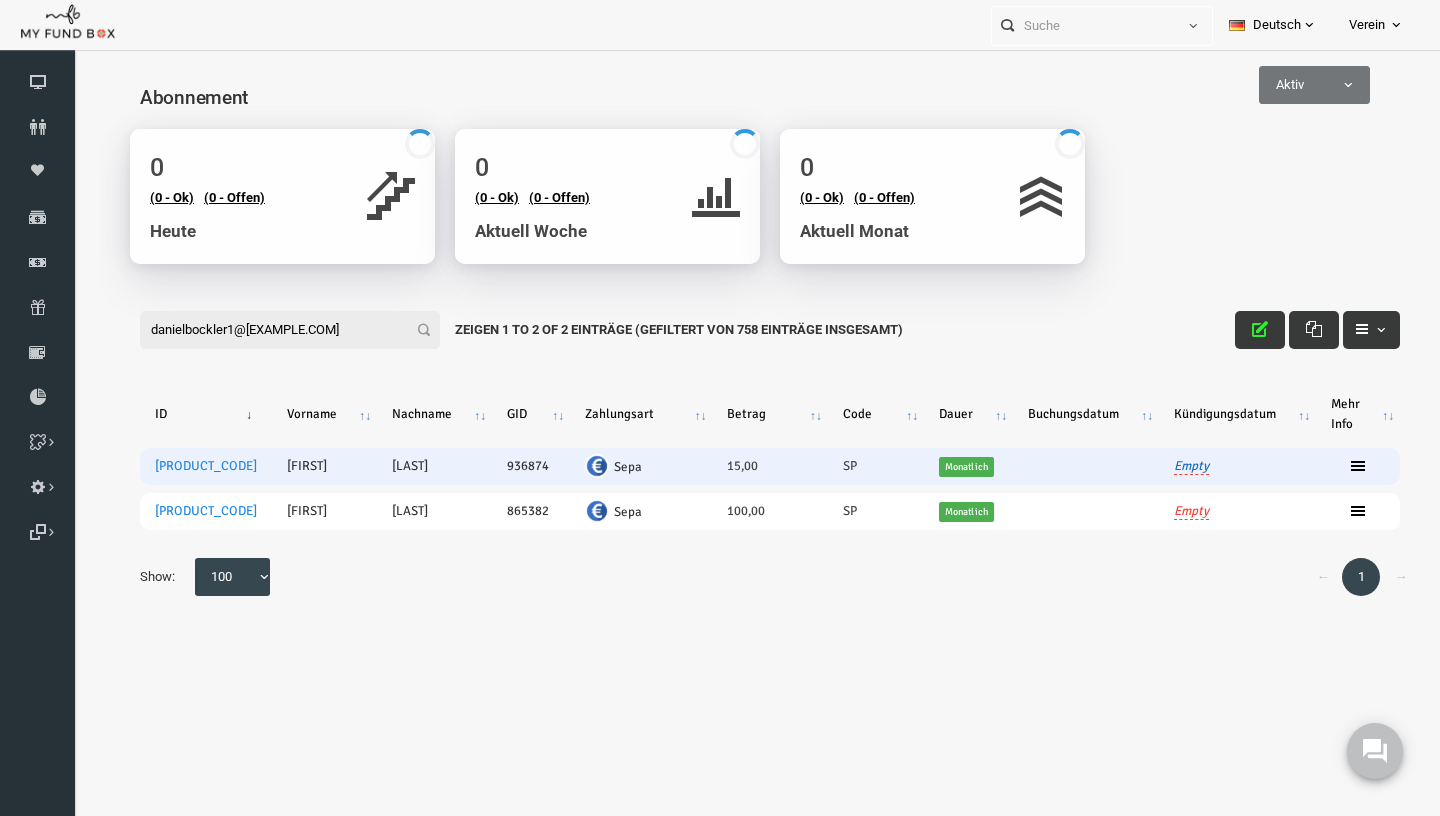 click on "Empty" at bounding box center (1163, 466) 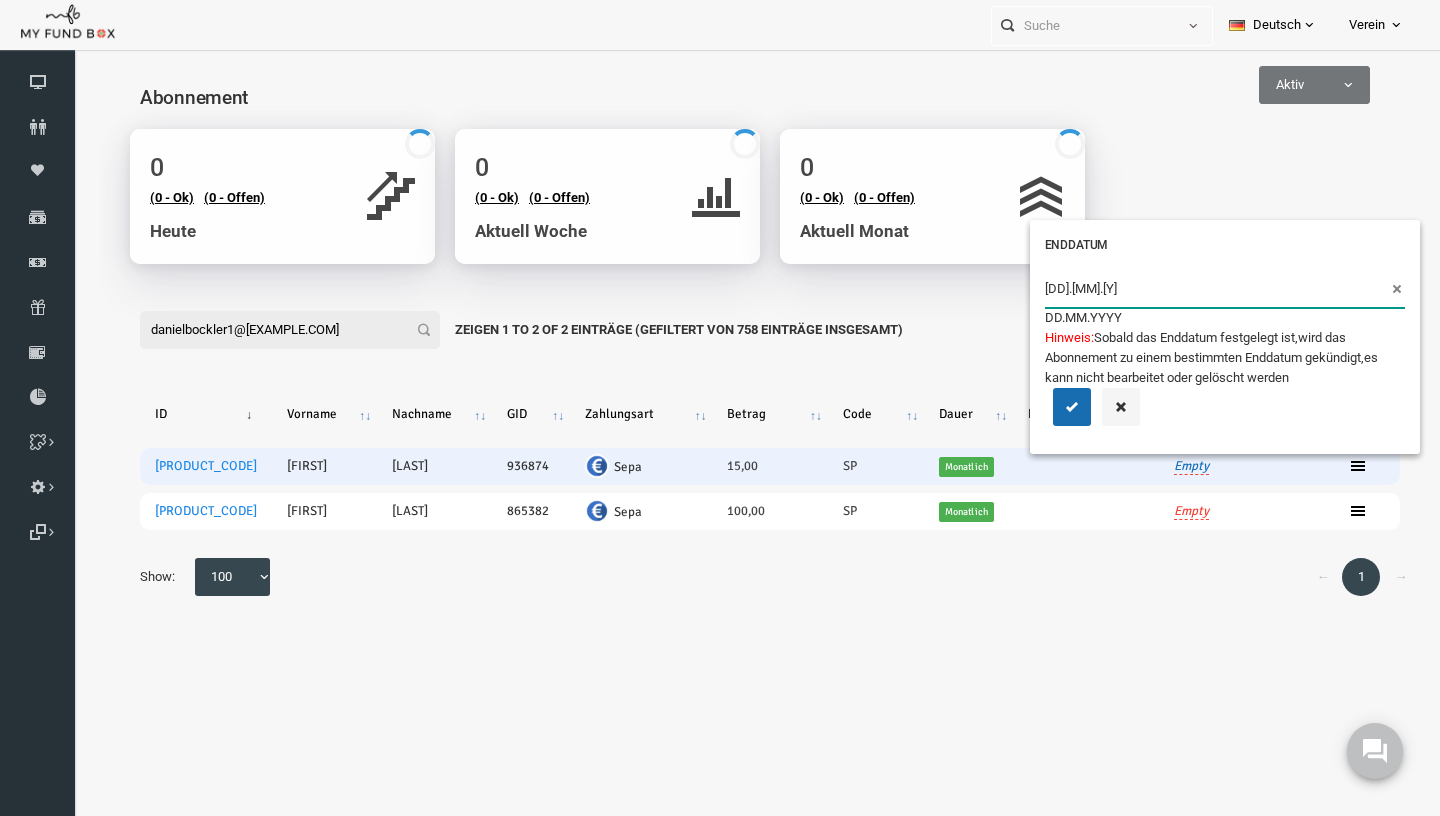 type on "02.08.2025" 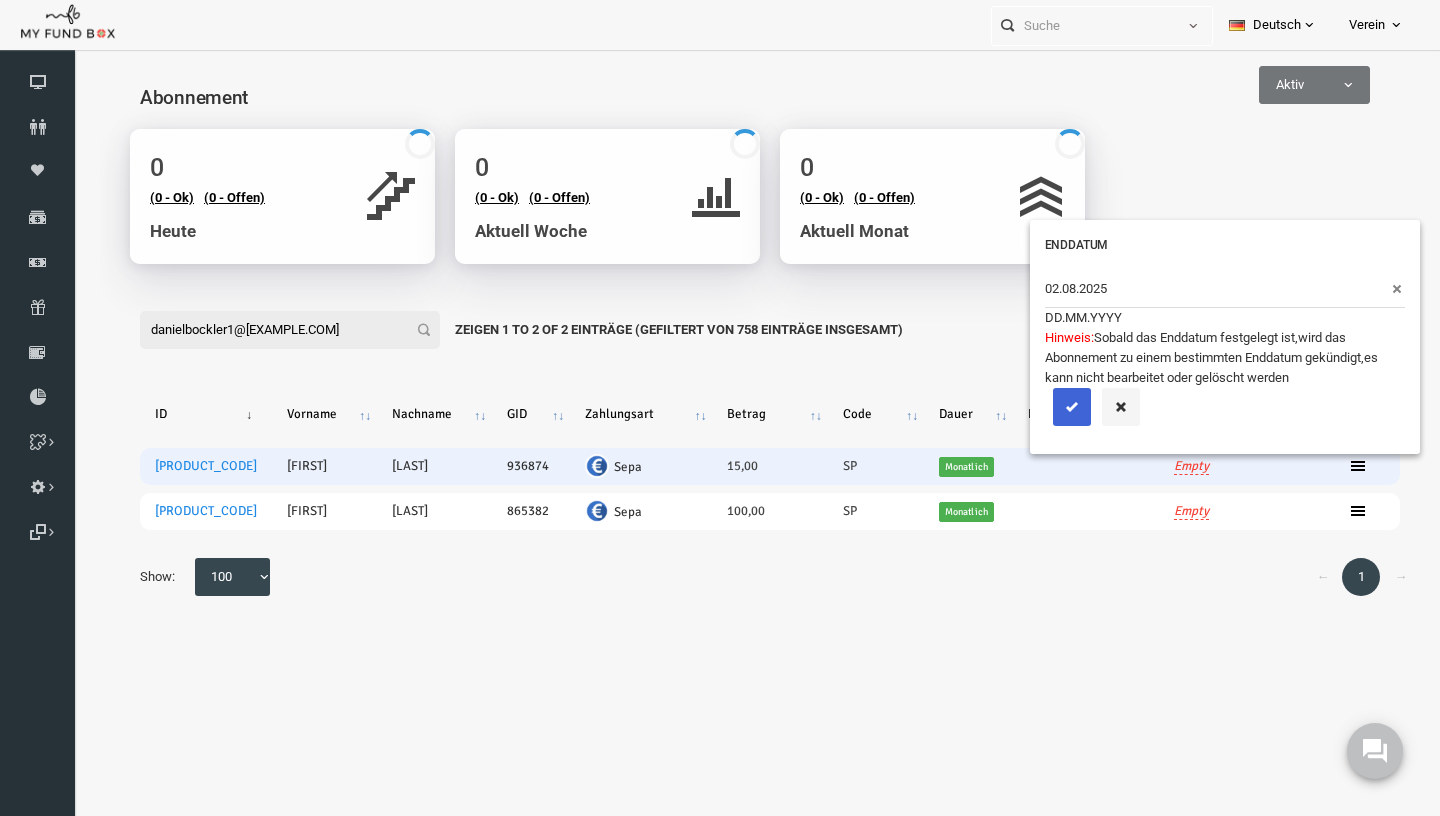click at bounding box center [1044, 407] 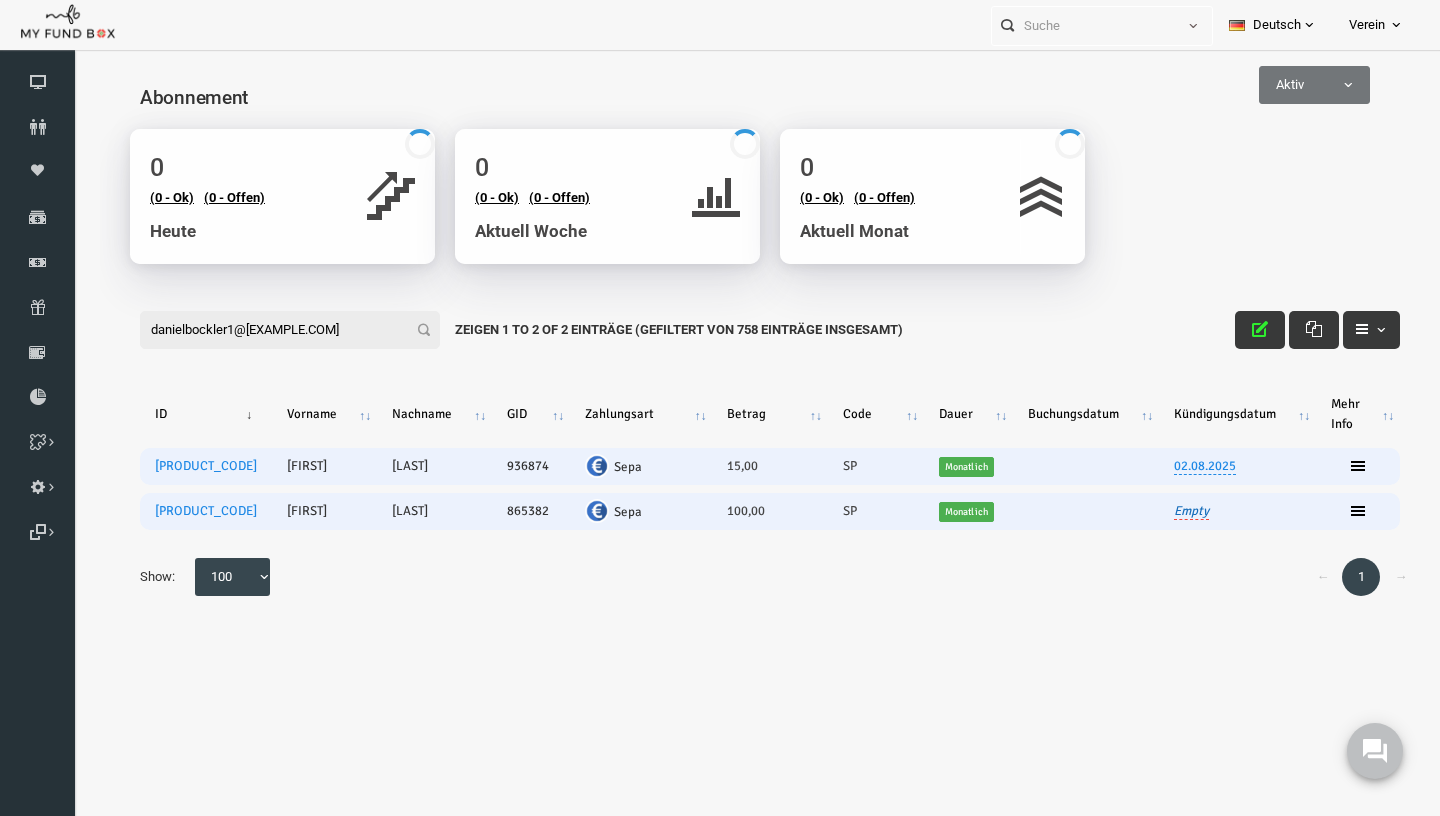 click on "Empty" at bounding box center [1163, 511] 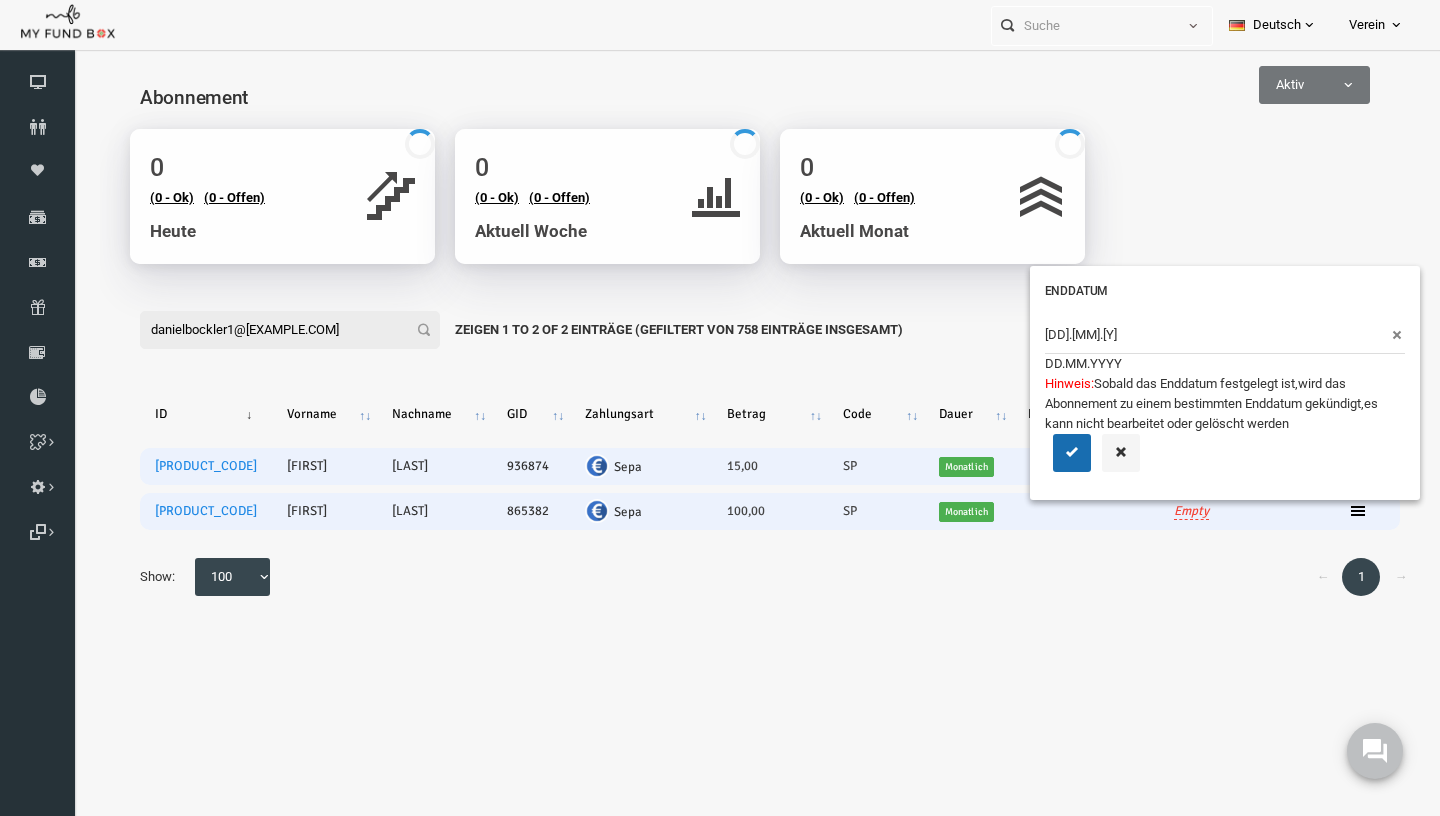 type on "02.08.2025" 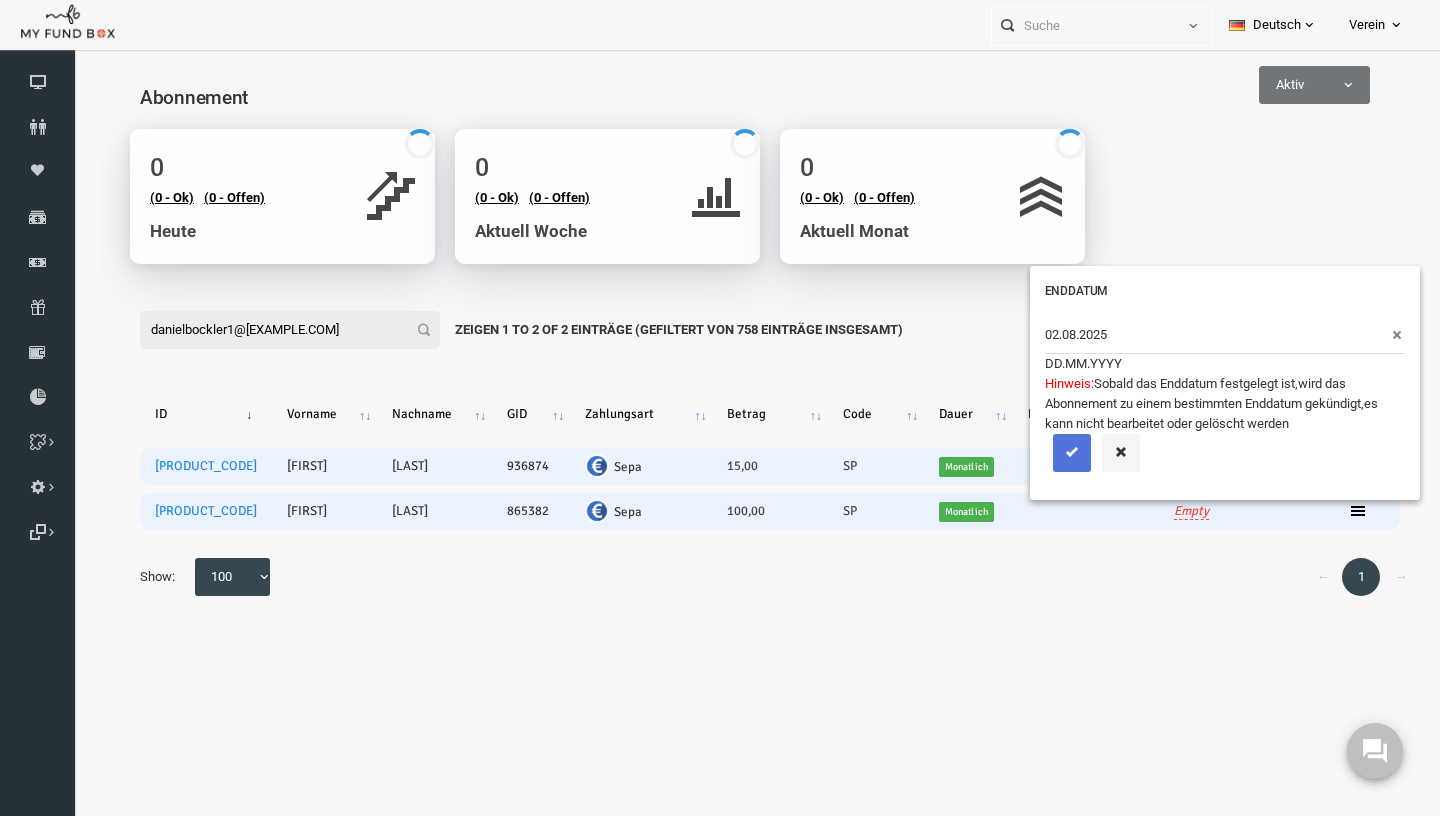 click at bounding box center [1044, 452] 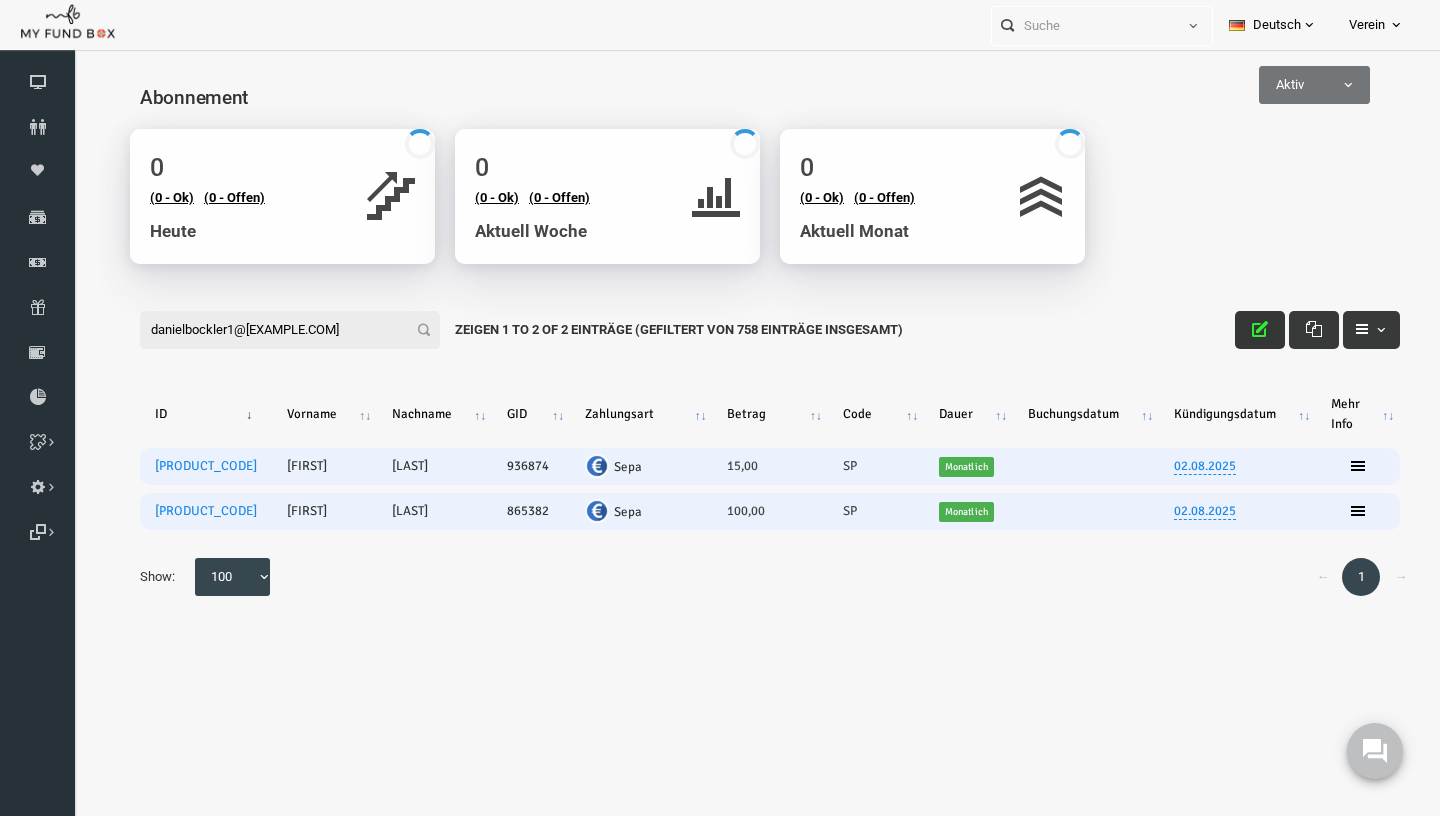 click at bounding box center [1232, 330] 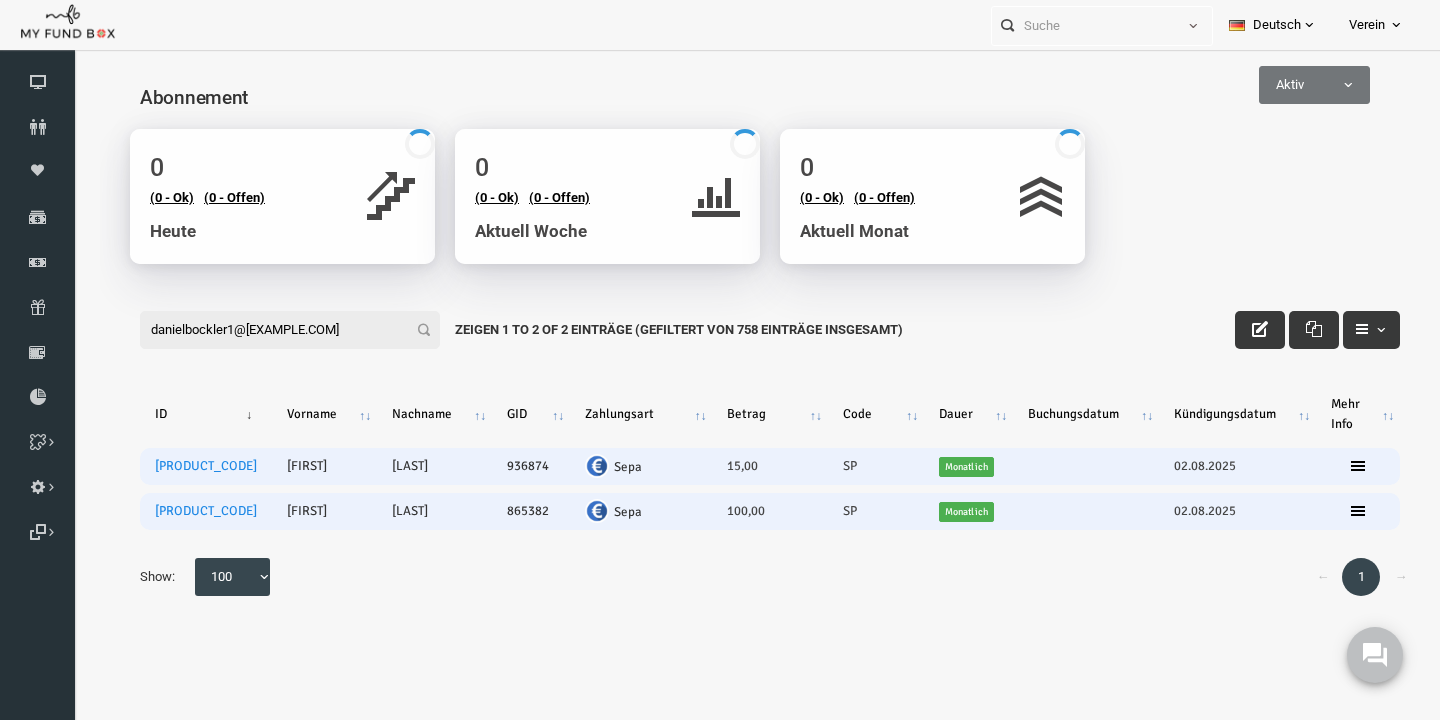 click on "danielbockler1@gmx.de" at bounding box center [262, 330] 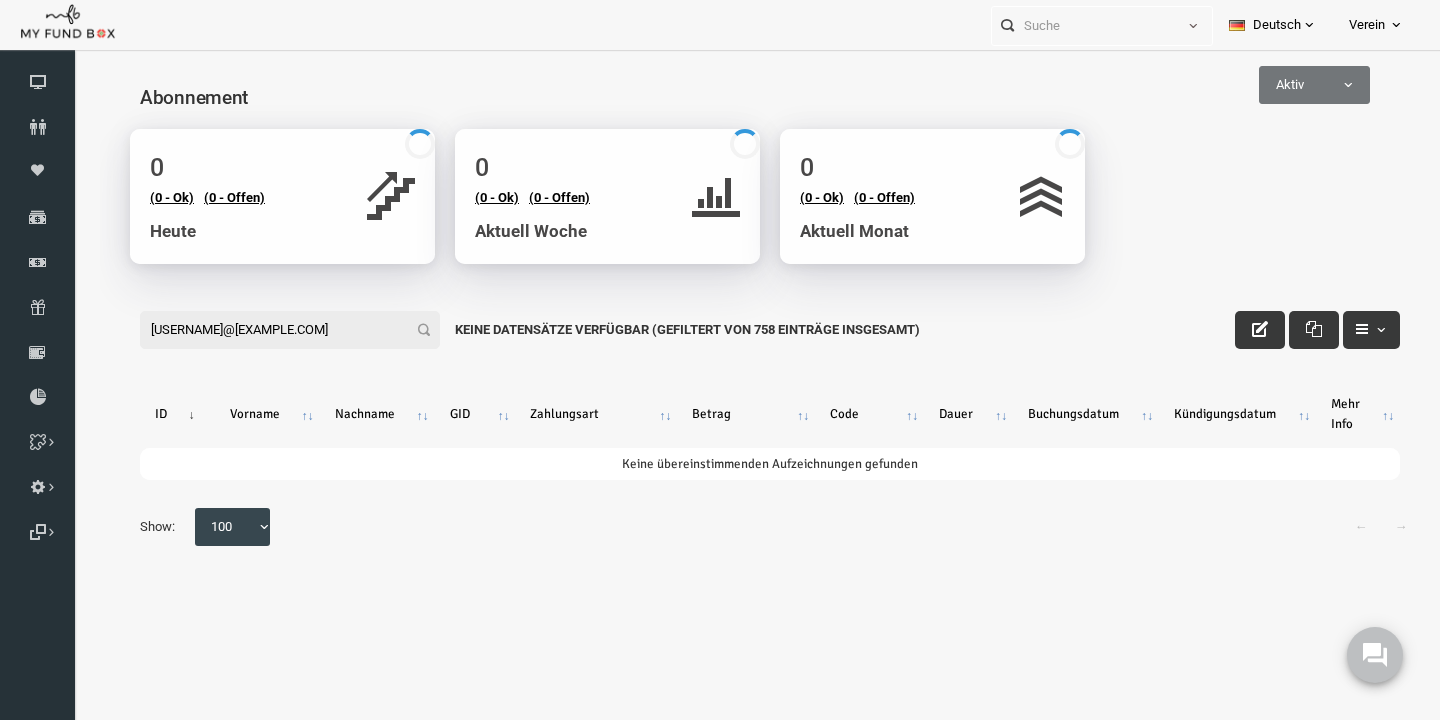 click on "kadar.oral@gmx.de" at bounding box center (262, 330) 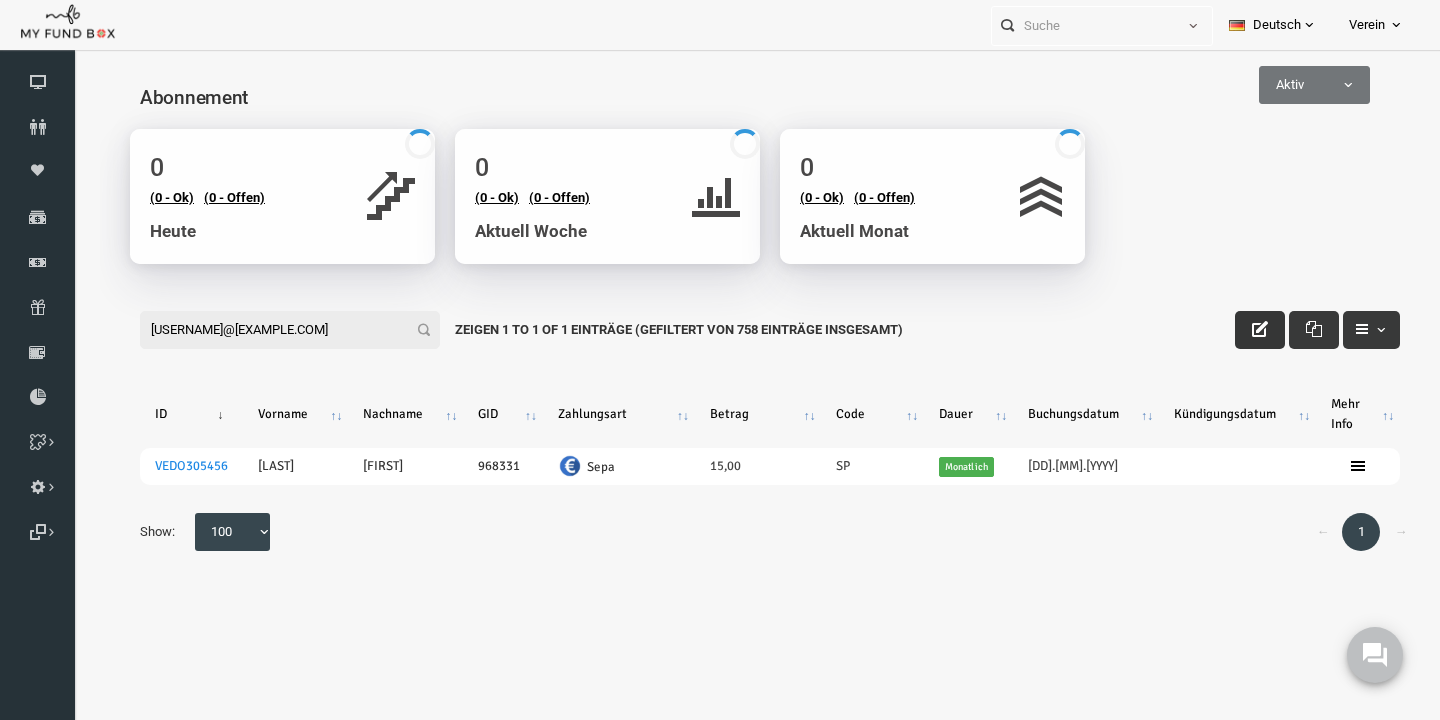 type on "kadar.oral@gmx.de" 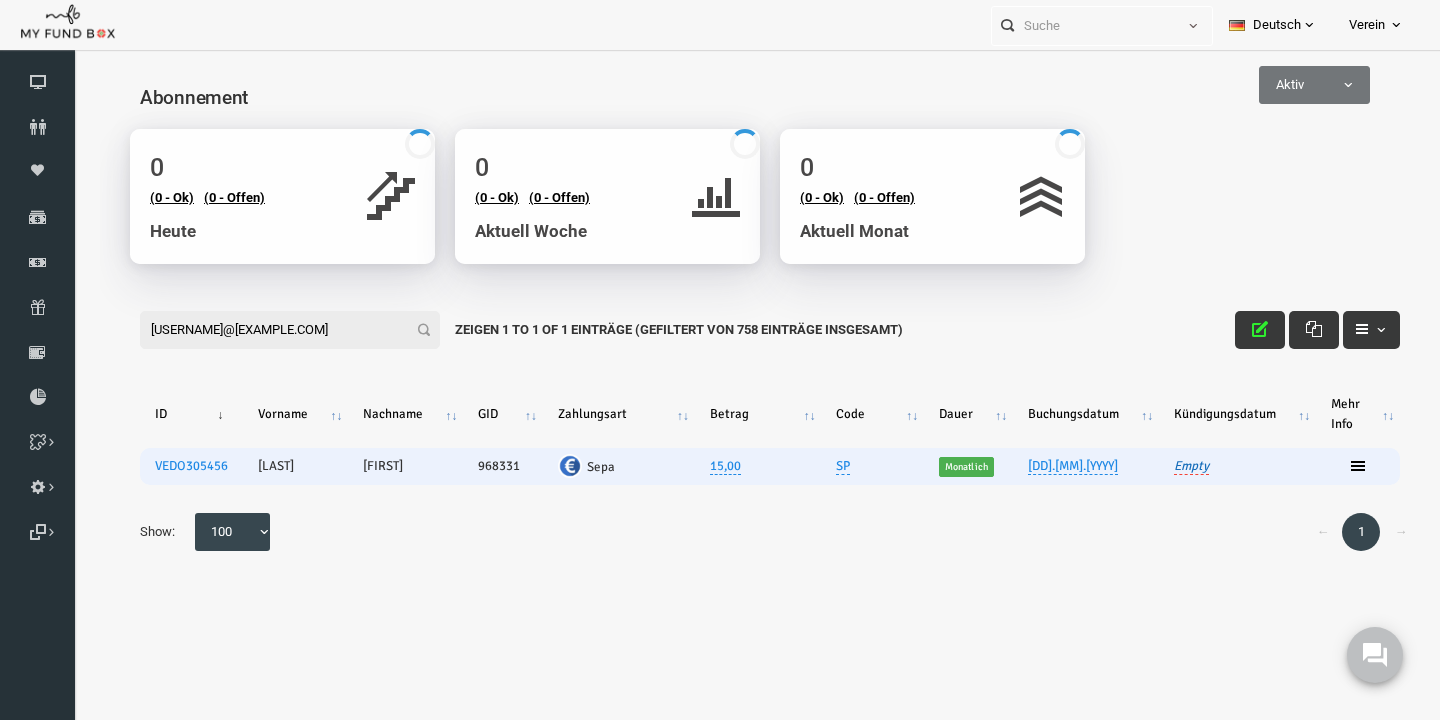 click on "Empty" at bounding box center [1163, 466] 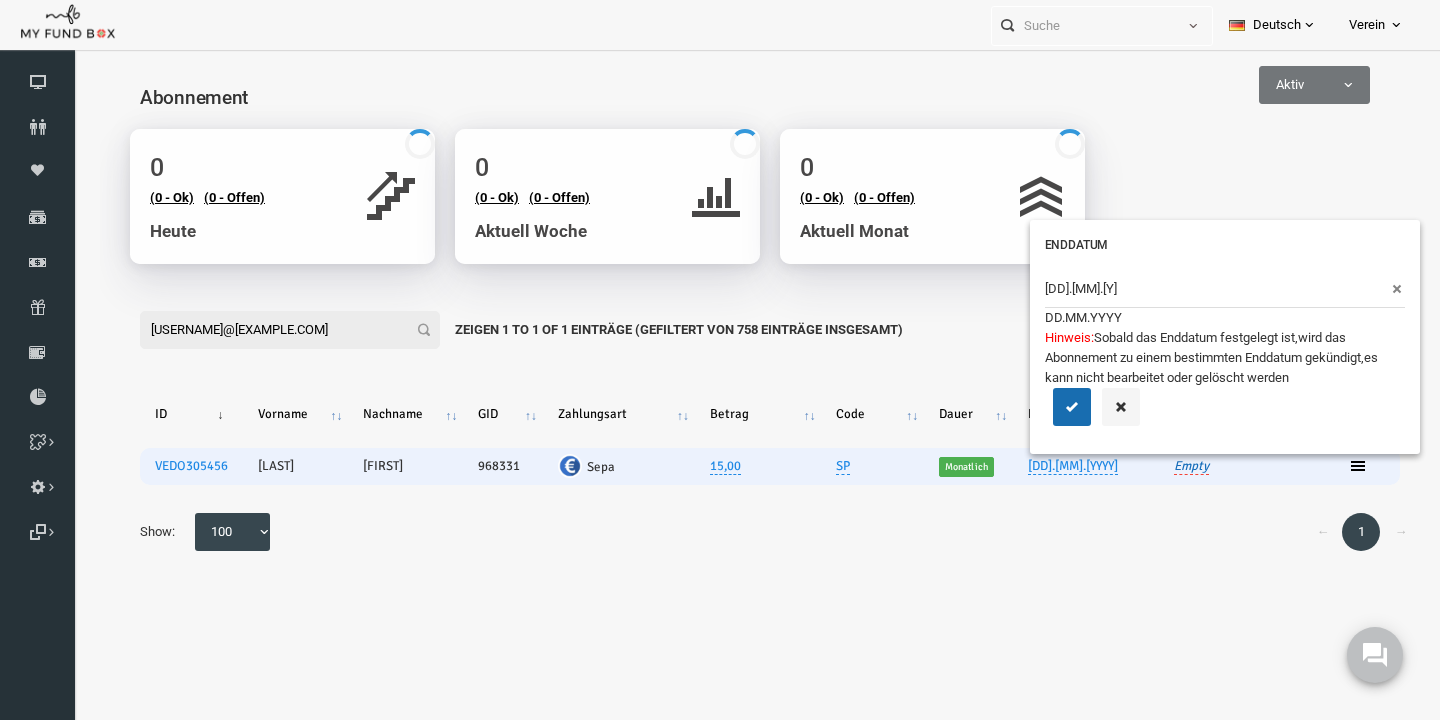 type on "02.08.2025" 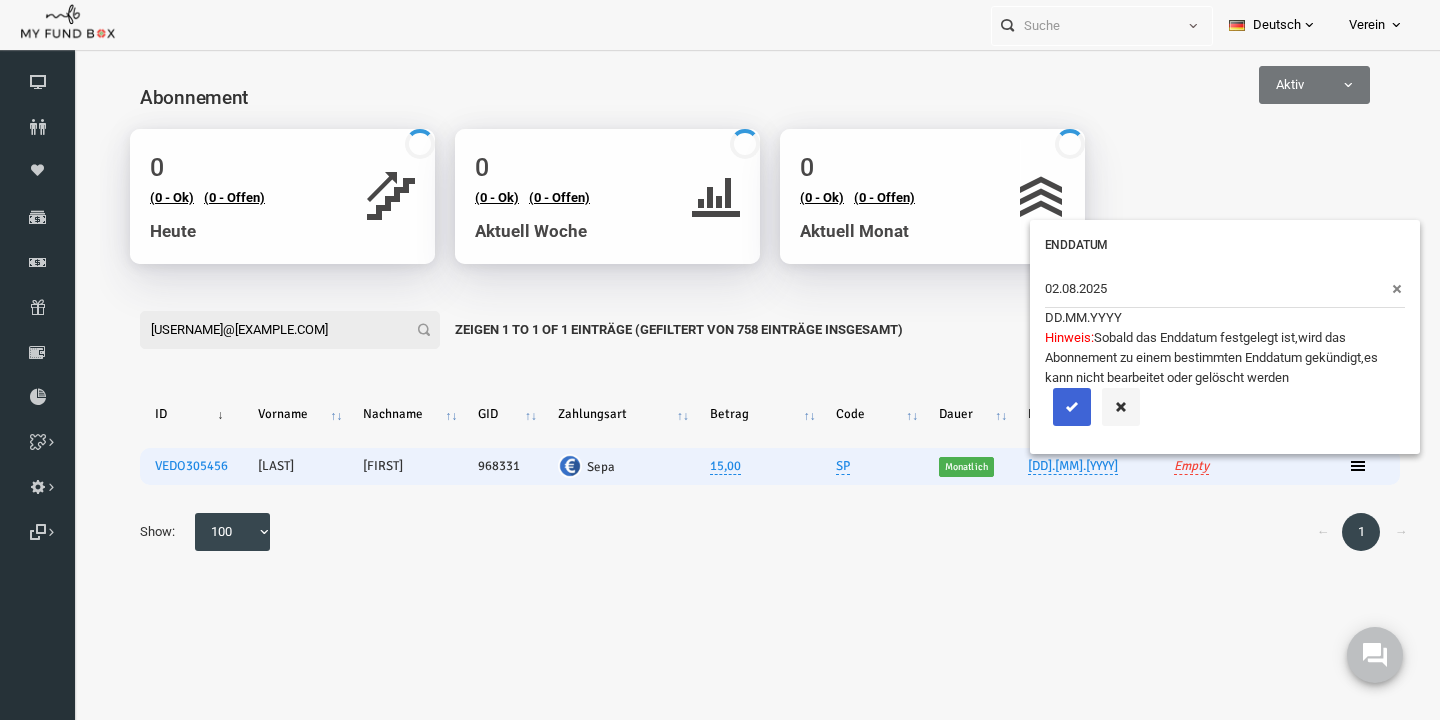 click at bounding box center [1044, 407] 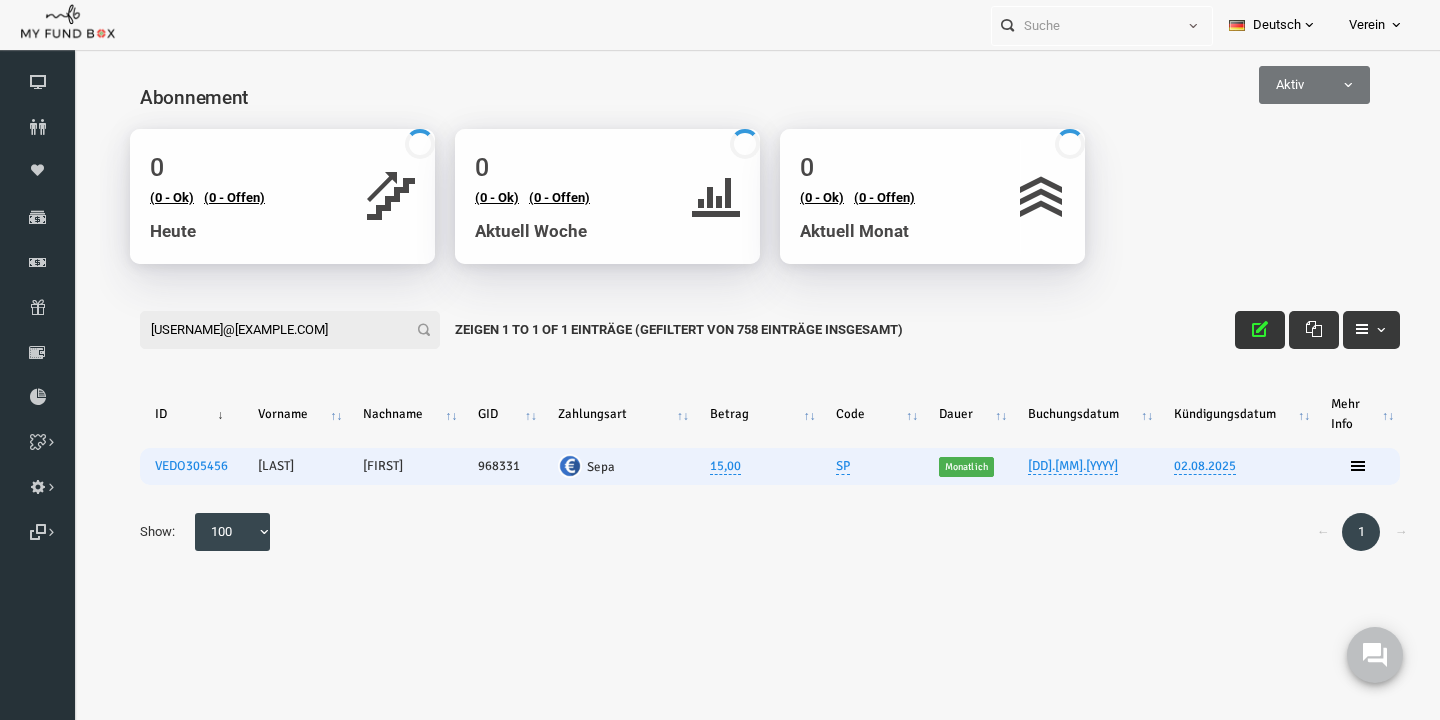 click at bounding box center [1232, 329] 